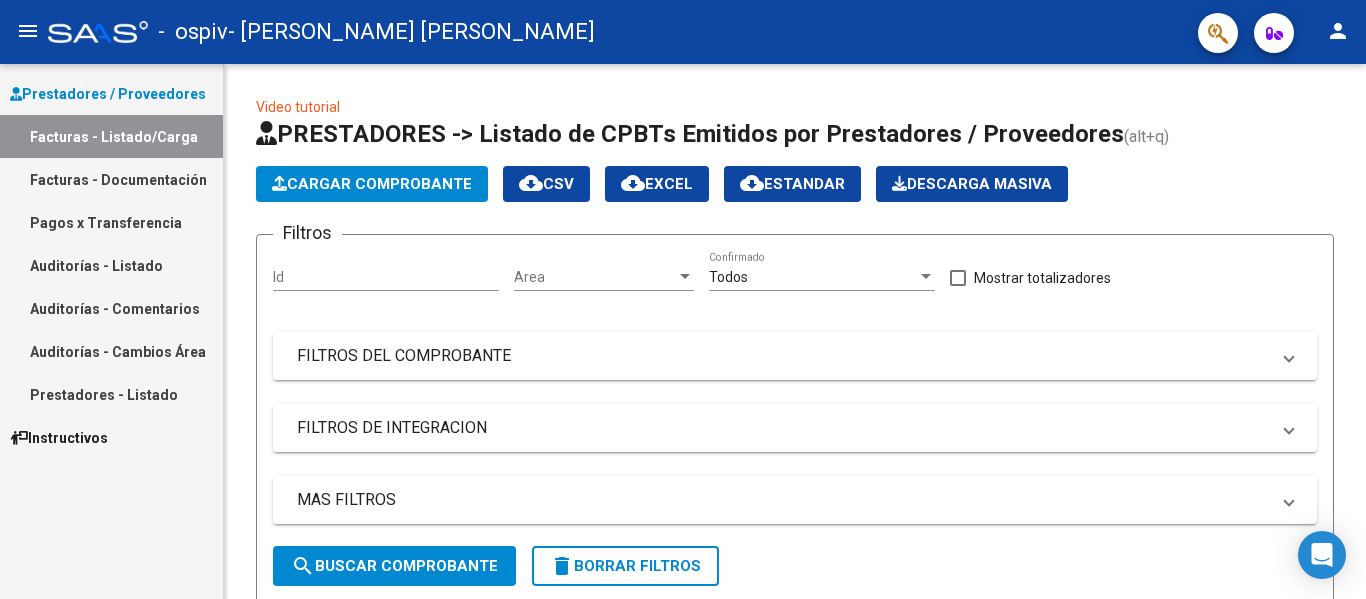 scroll, scrollTop: 0, scrollLeft: 0, axis: both 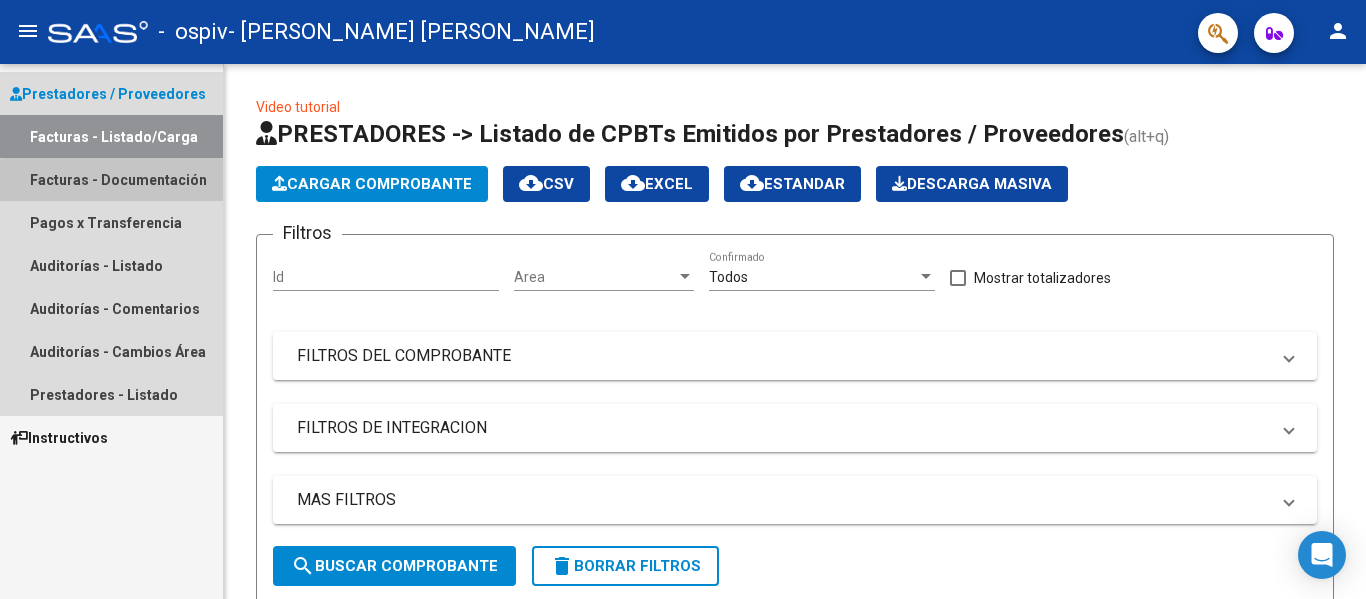 click on "Facturas - Documentación" at bounding box center [111, 179] 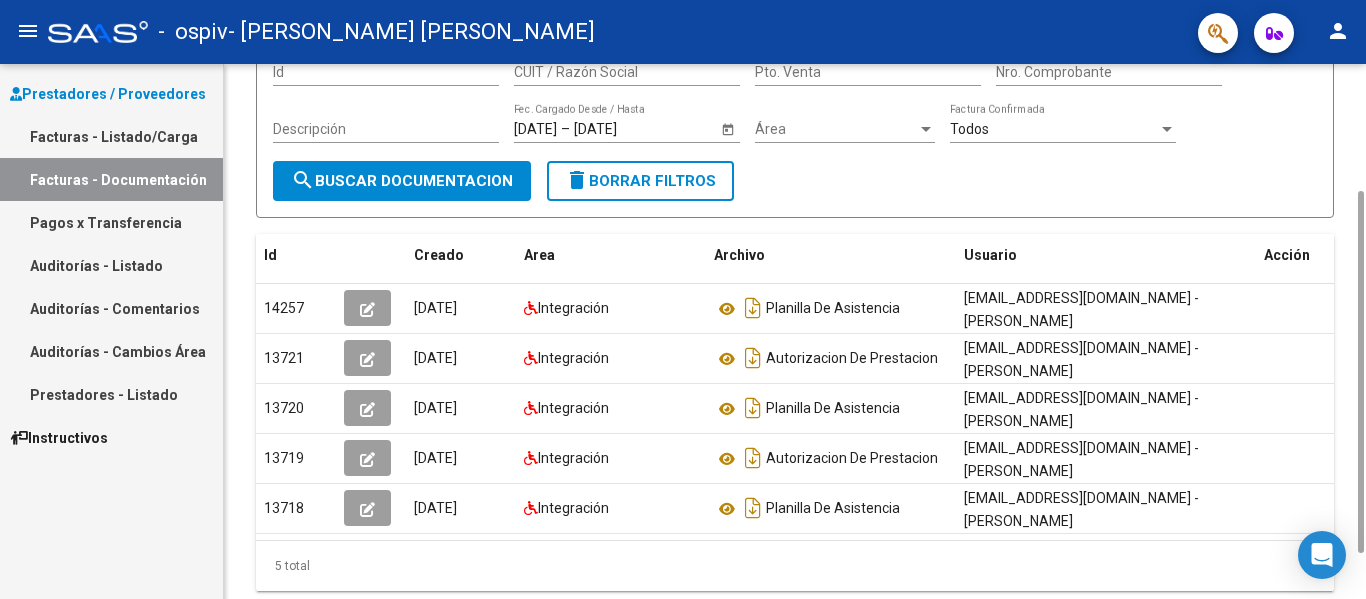 scroll, scrollTop: 185, scrollLeft: 0, axis: vertical 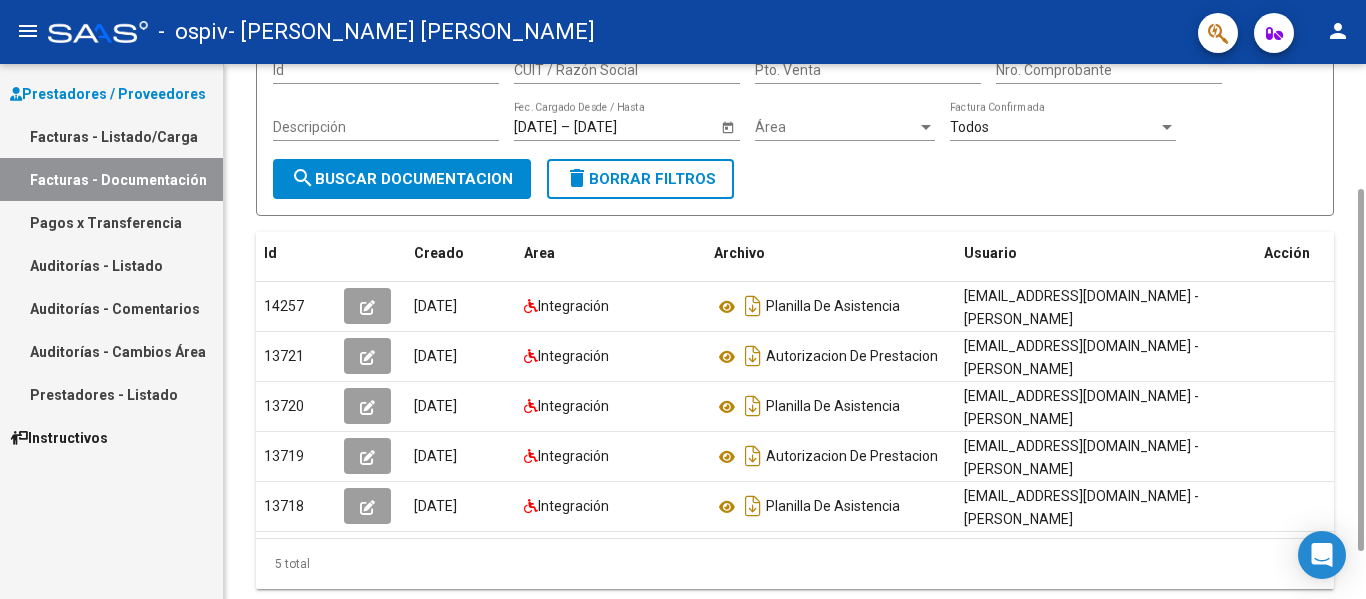drag, startPoint x: 1357, startPoint y: 229, endPoint x: 1347, endPoint y: 359, distance: 130.38405 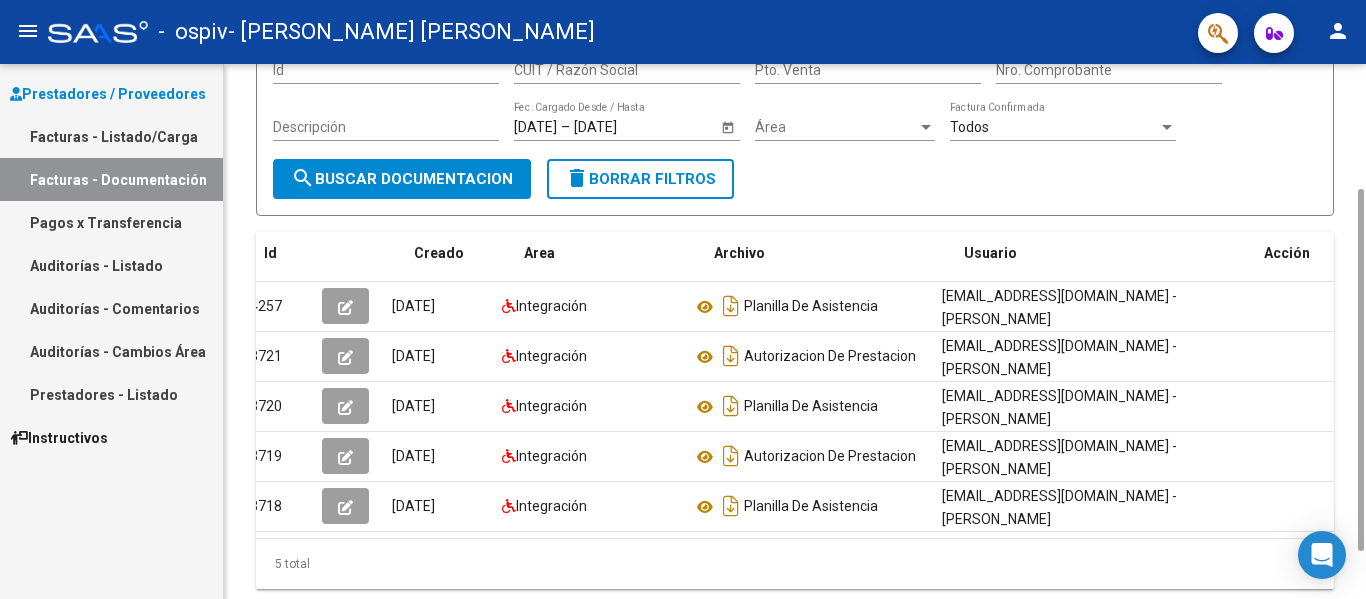 scroll, scrollTop: 0, scrollLeft: 0, axis: both 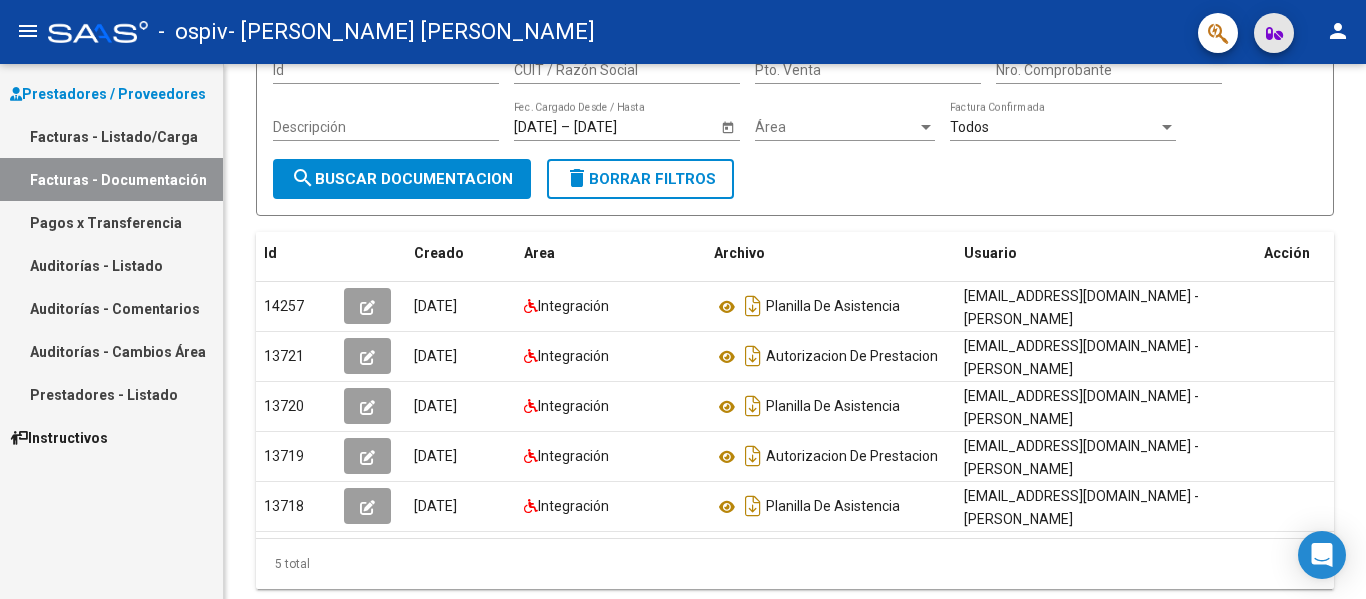 click 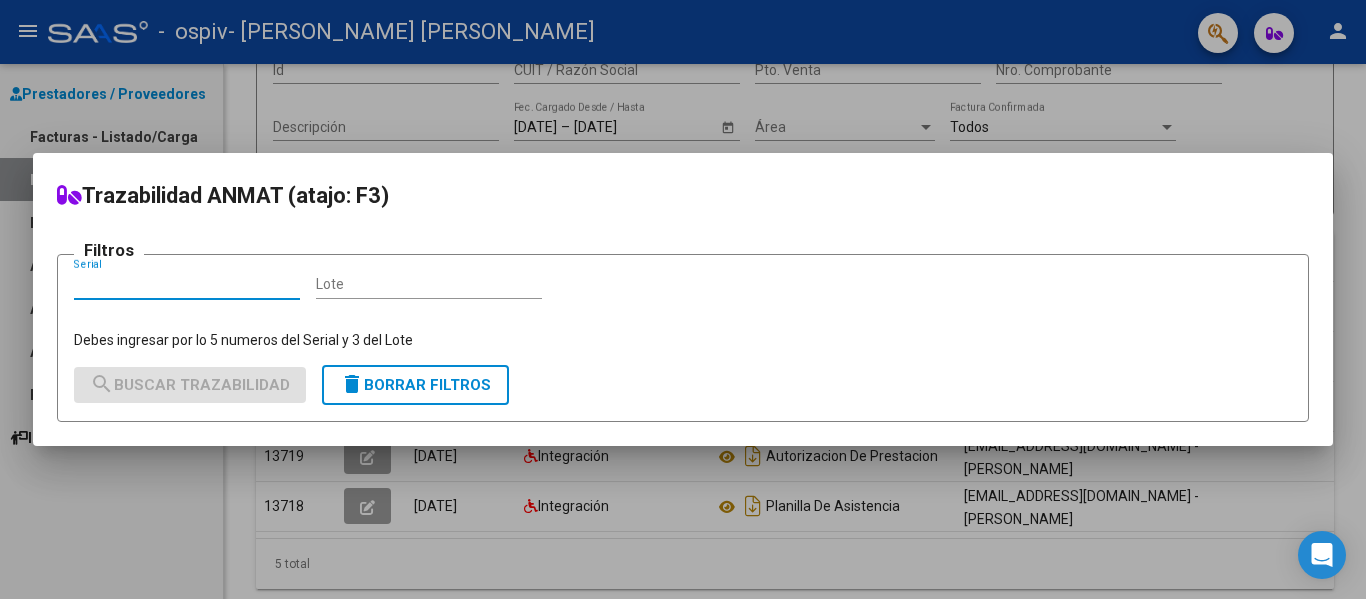click at bounding box center (683, 299) 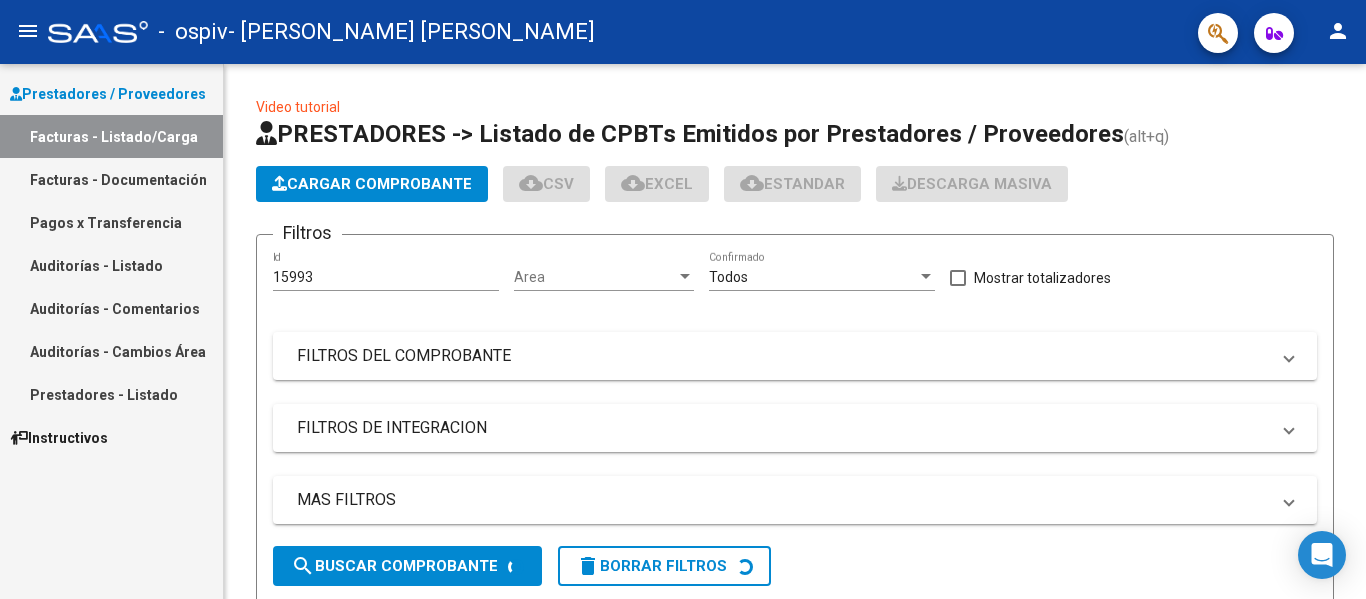scroll, scrollTop: 0, scrollLeft: 0, axis: both 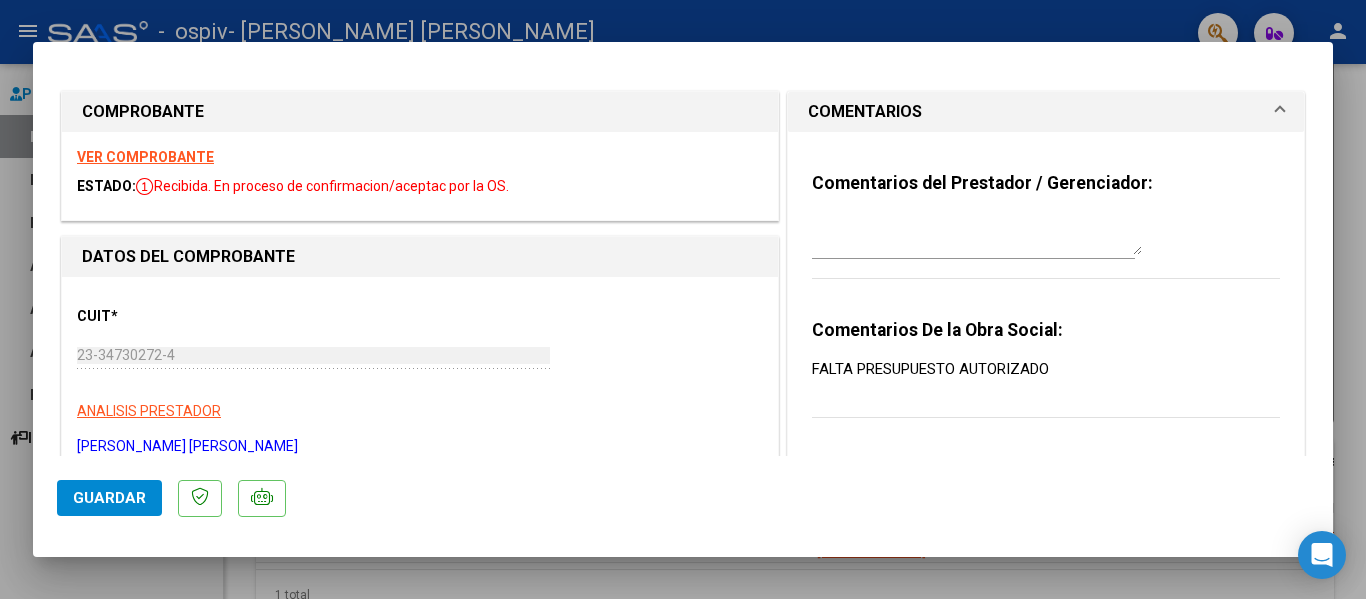 click at bounding box center [683, 299] 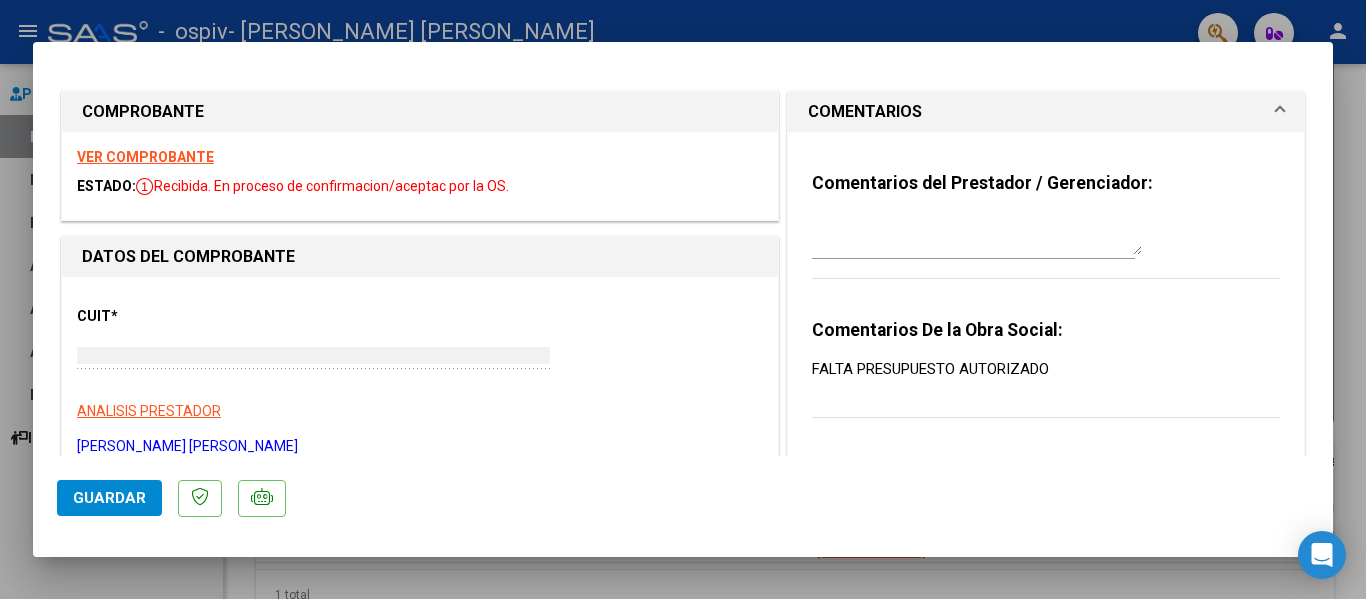 type 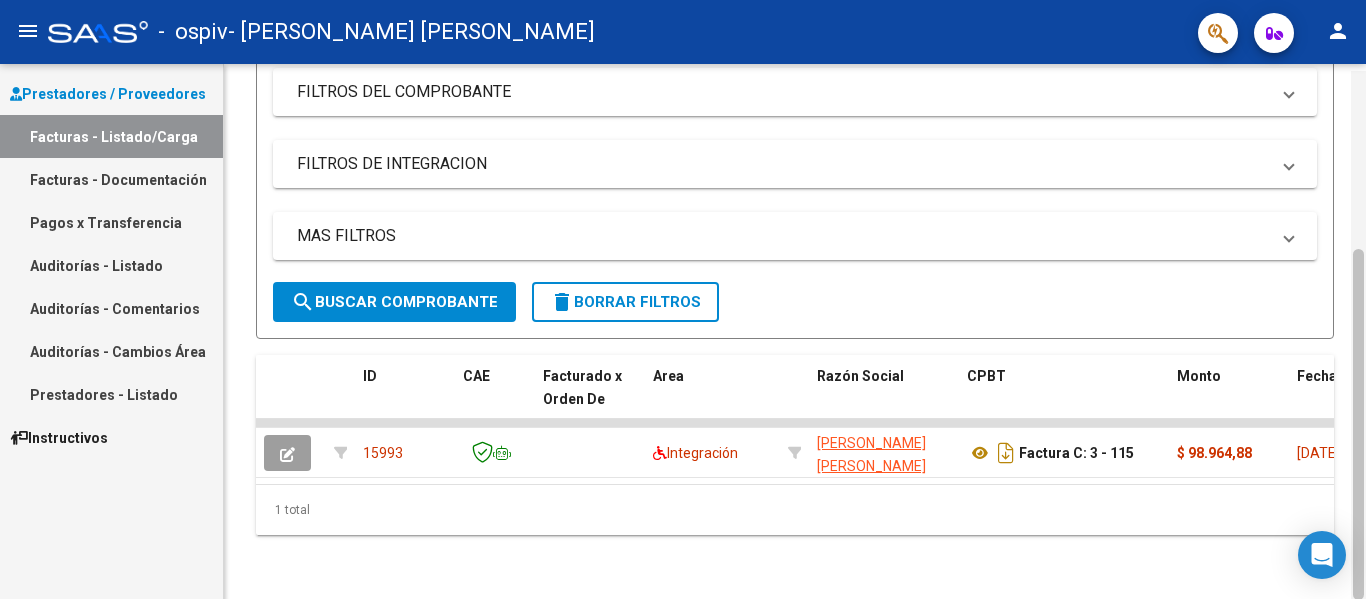 scroll, scrollTop: 280, scrollLeft: 0, axis: vertical 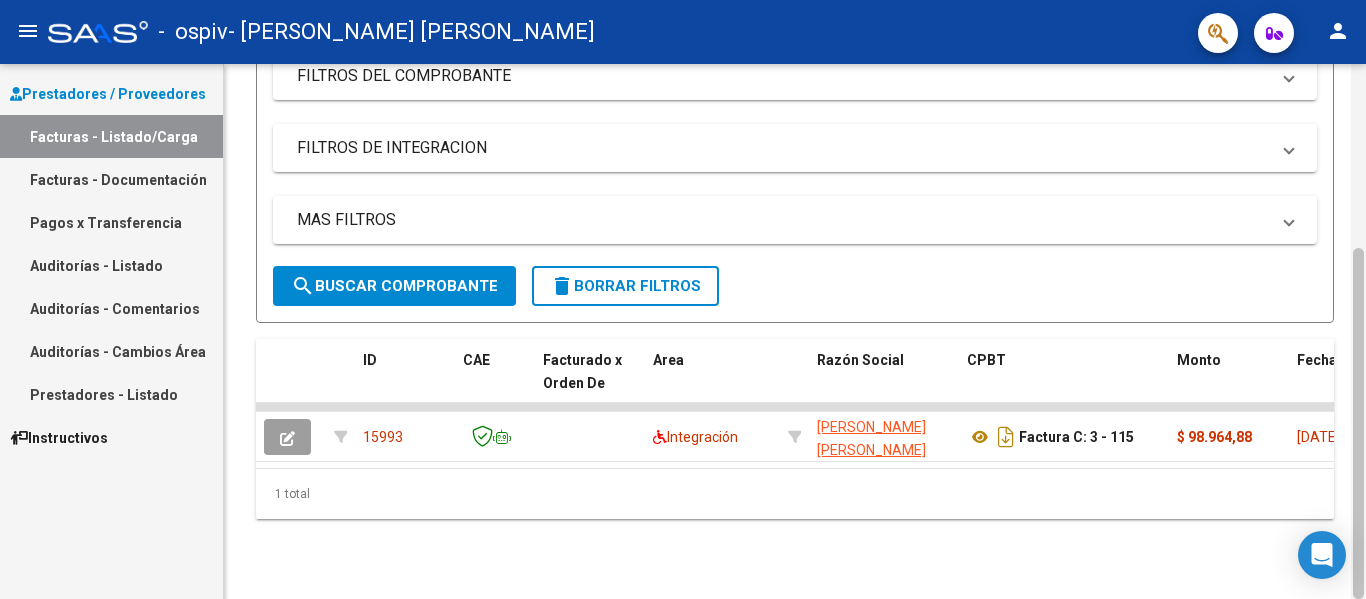 drag, startPoint x: 1358, startPoint y: 240, endPoint x: 1365, endPoint y: 324, distance: 84.29116 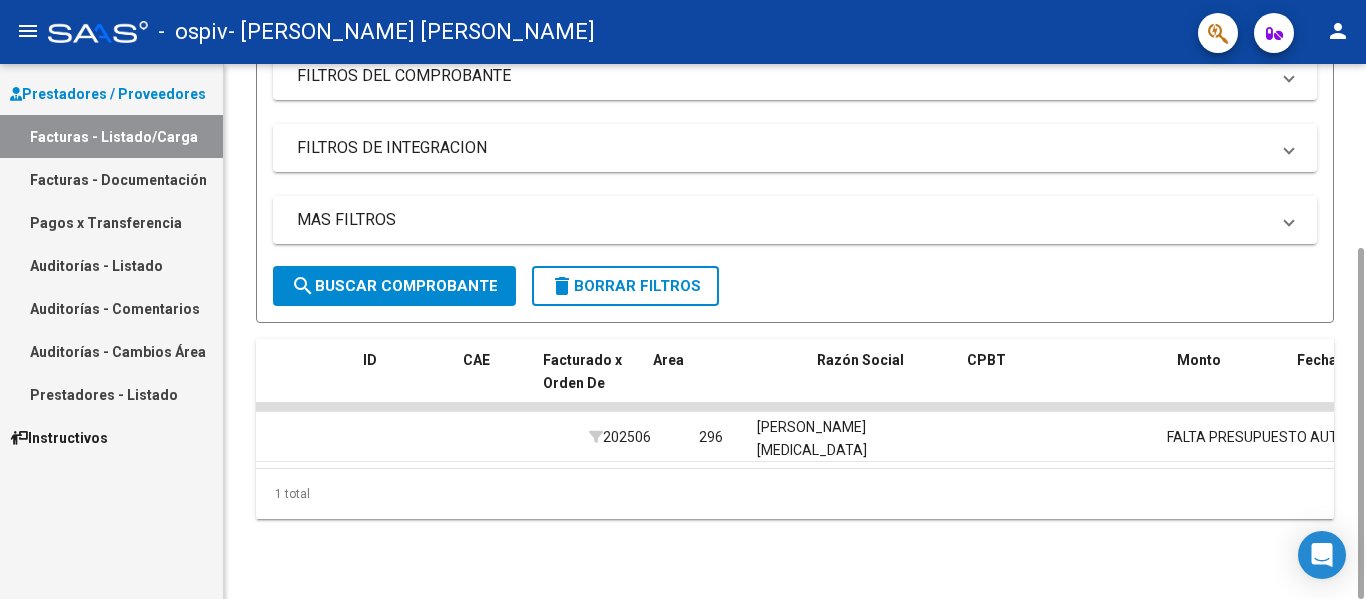 scroll, scrollTop: 0, scrollLeft: 0, axis: both 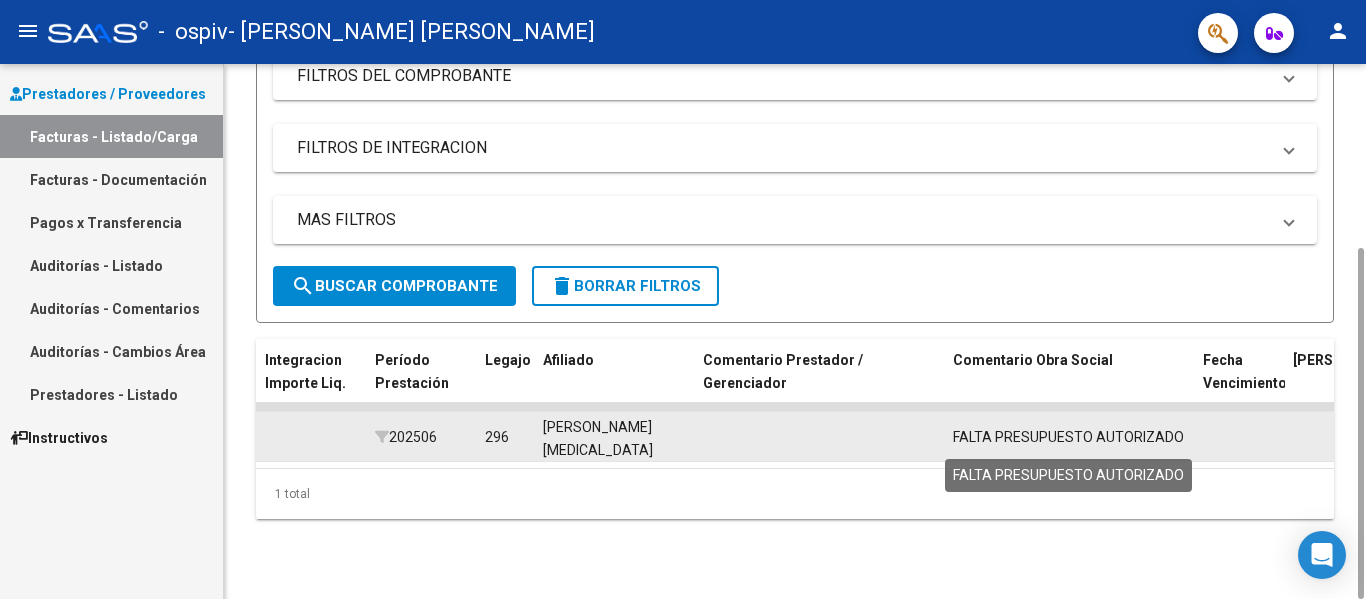 click on "FALTA PRESUPUESTO AUTORIZADO" 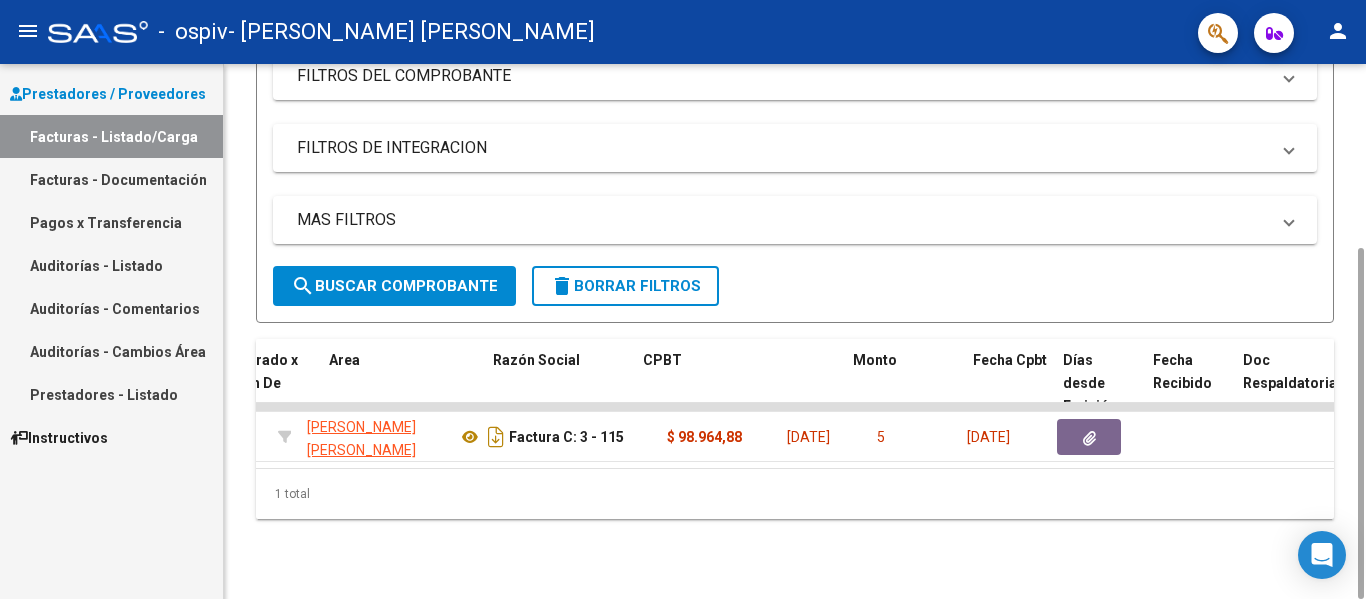 scroll, scrollTop: 0, scrollLeft: 295, axis: horizontal 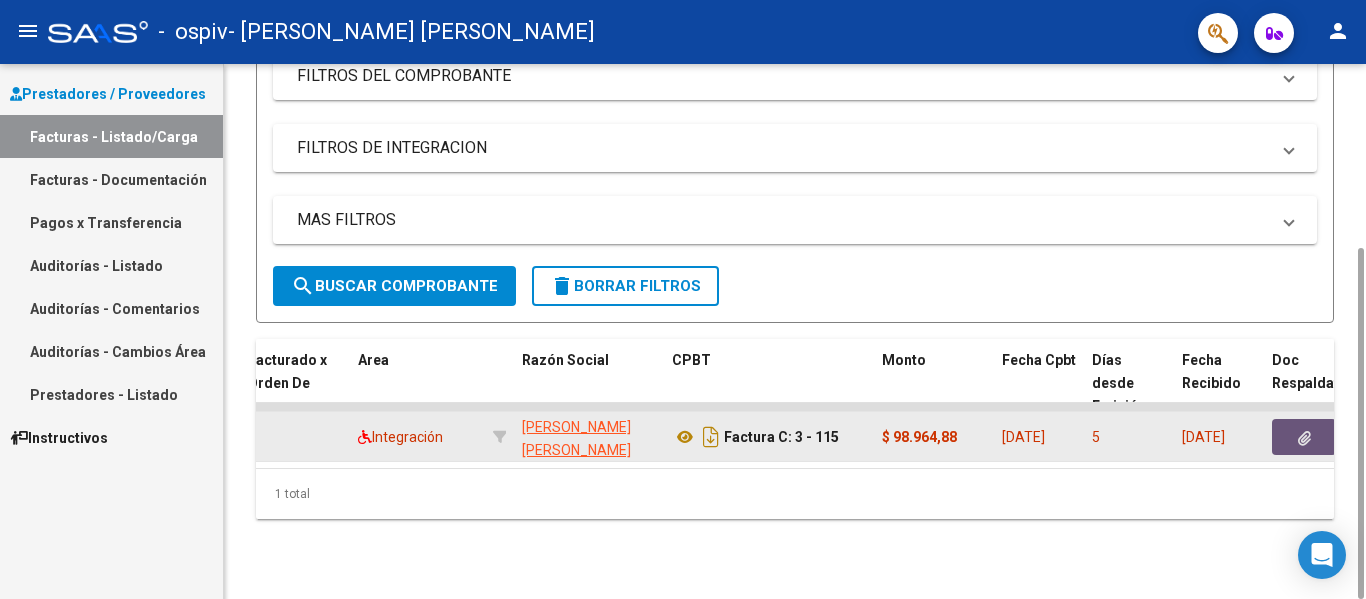 click 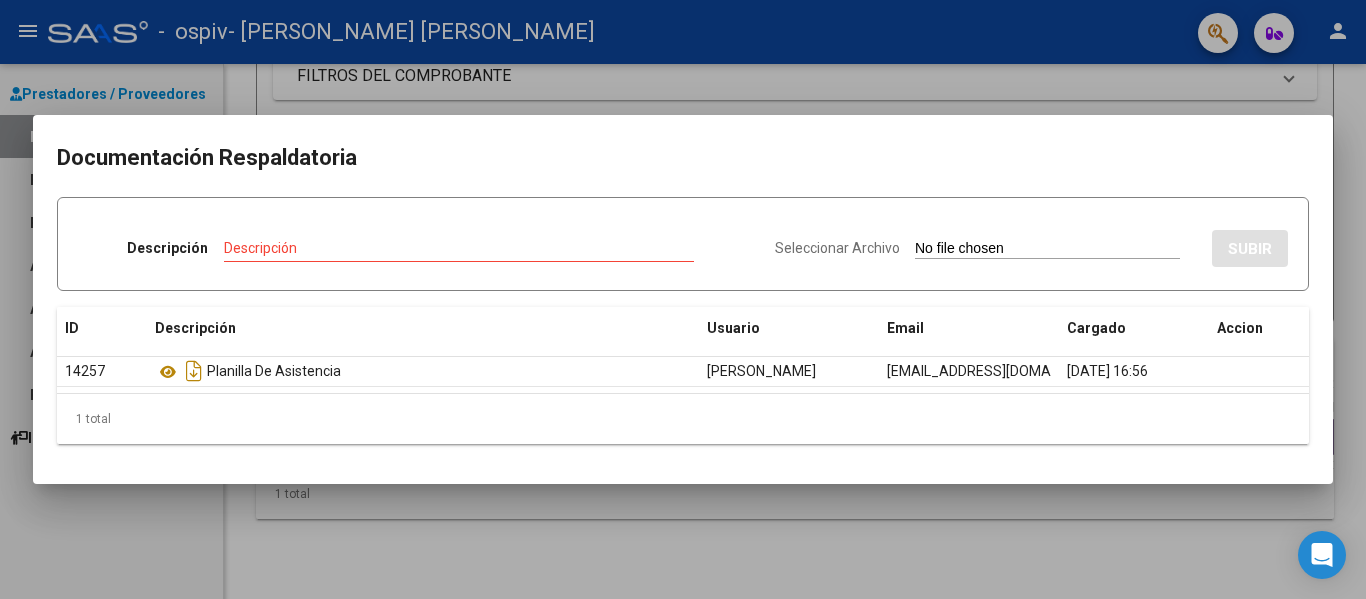 drag, startPoint x: 798, startPoint y: 205, endPoint x: 803, endPoint y: 249, distance: 44.28318 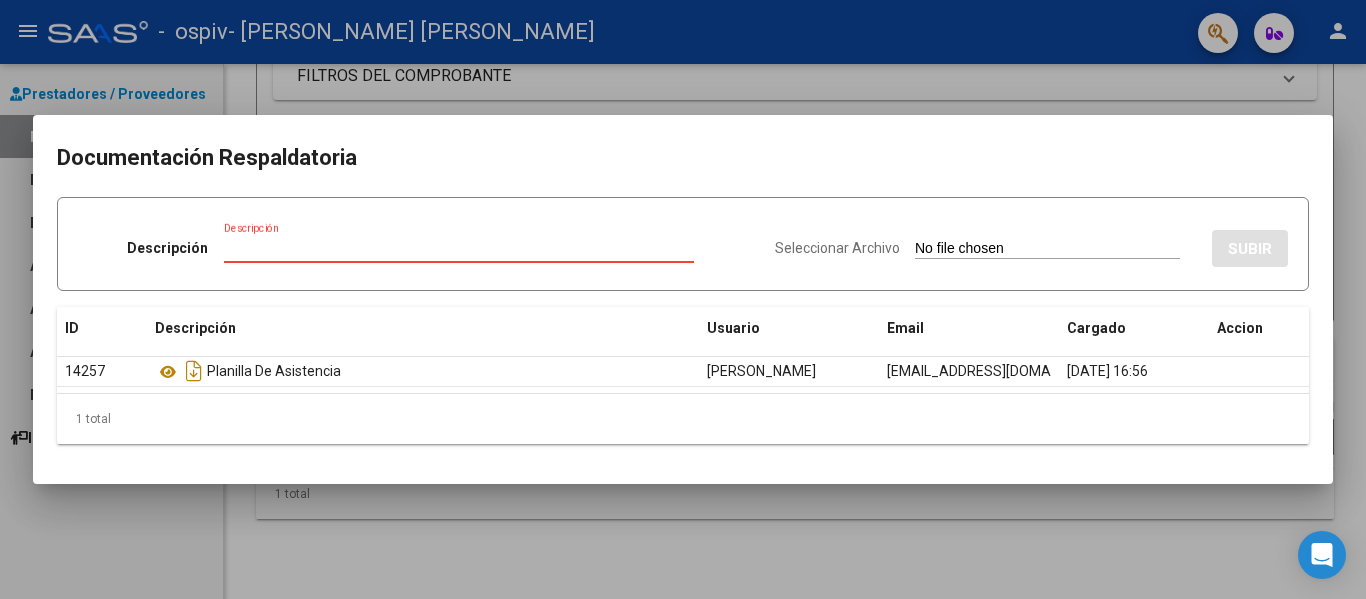 click on "Descripción" at bounding box center (459, 248) 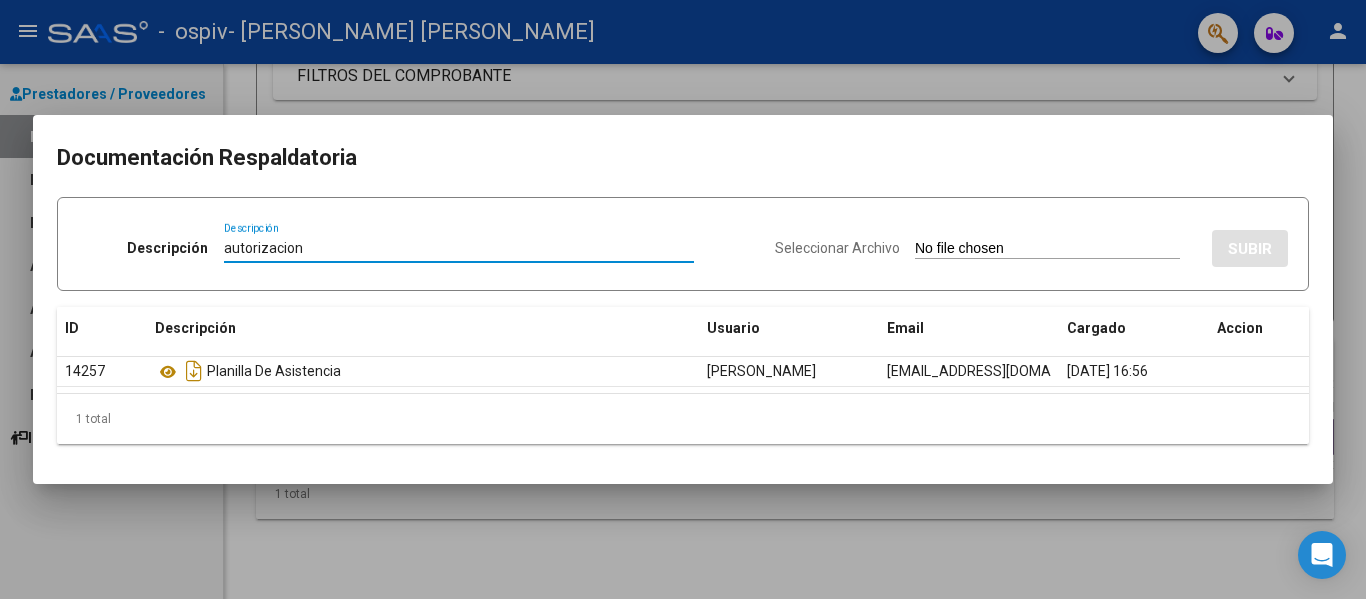 type on "autorizacion" 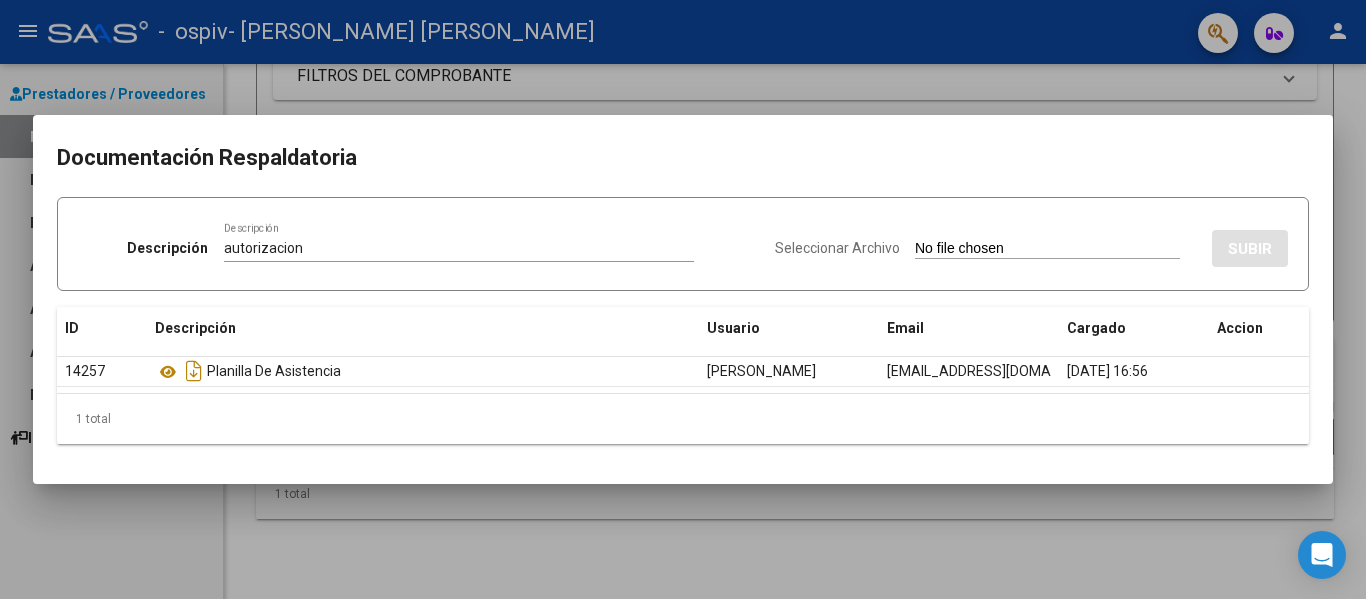 click on "Seleccionar Archivo SUBIR" at bounding box center (1031, 244) 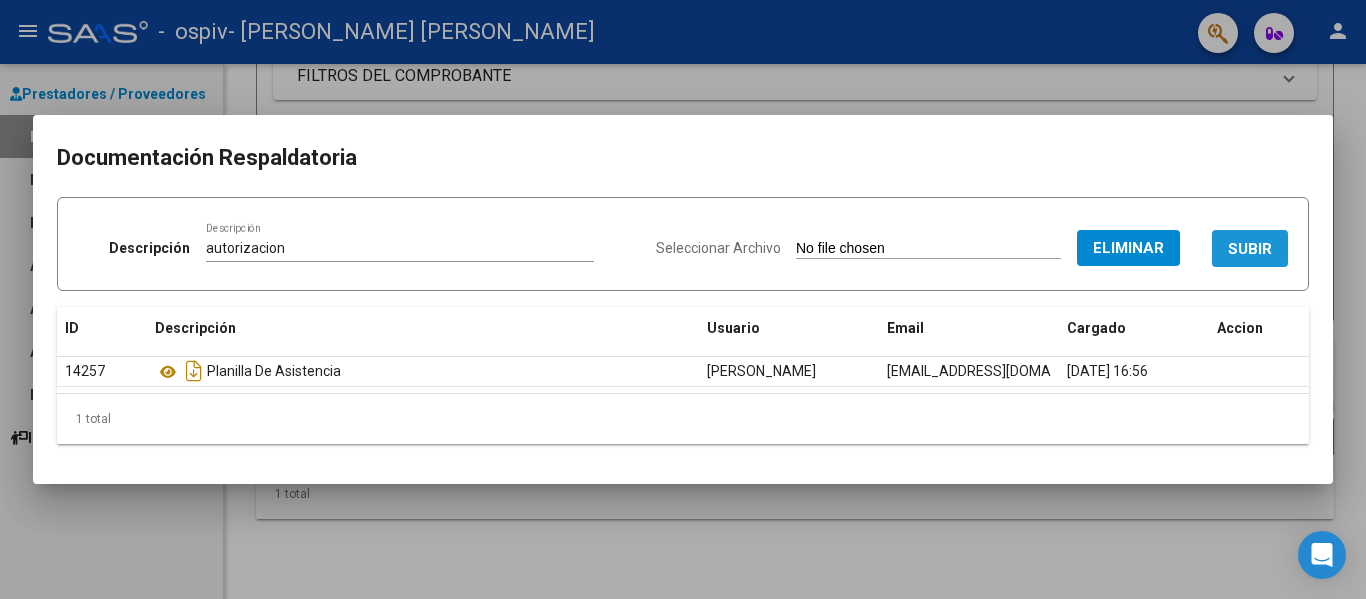 click on "SUBIR" at bounding box center (1250, 249) 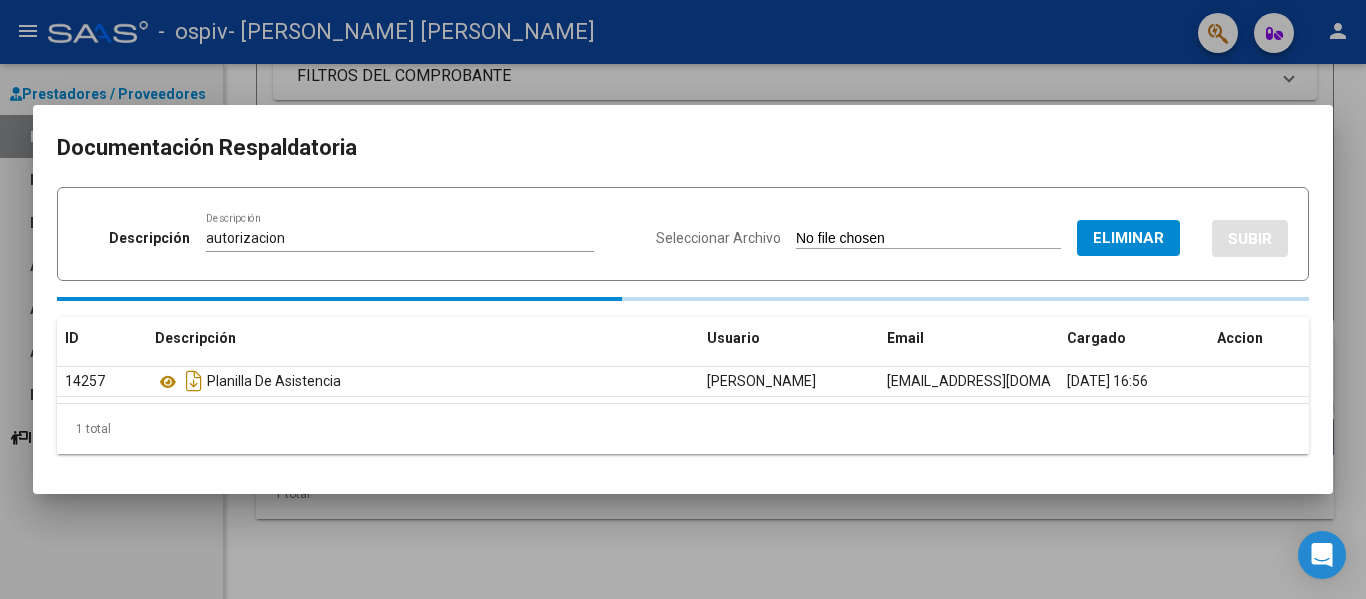 type 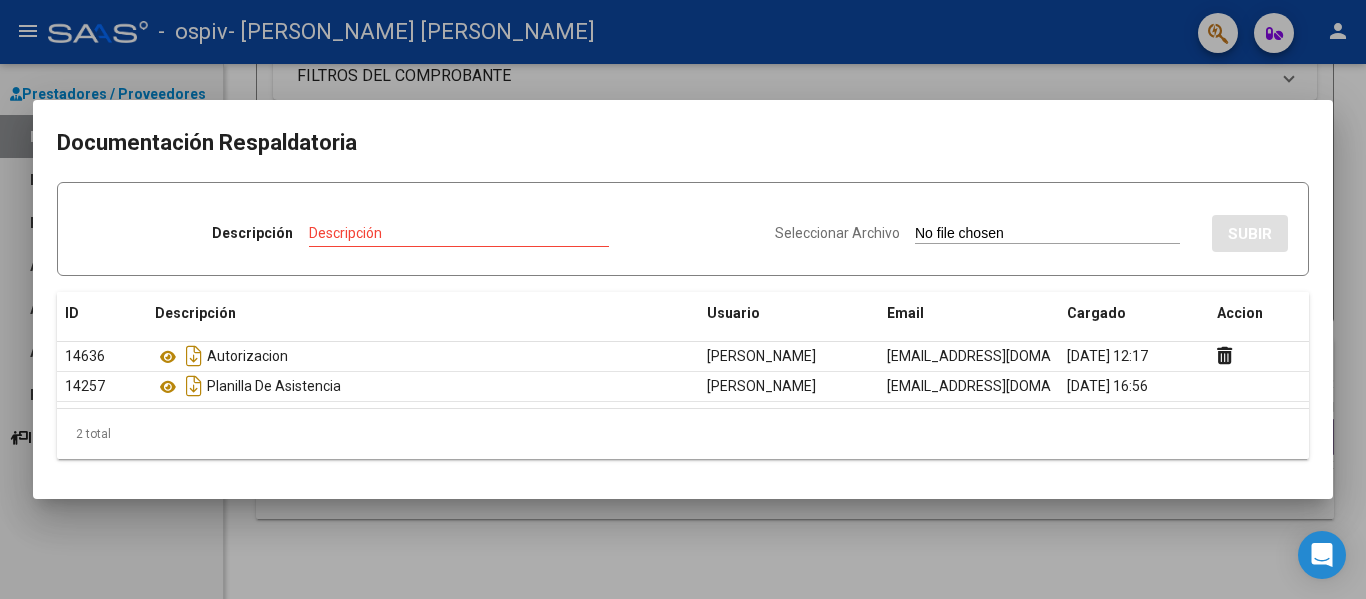 click at bounding box center (683, 299) 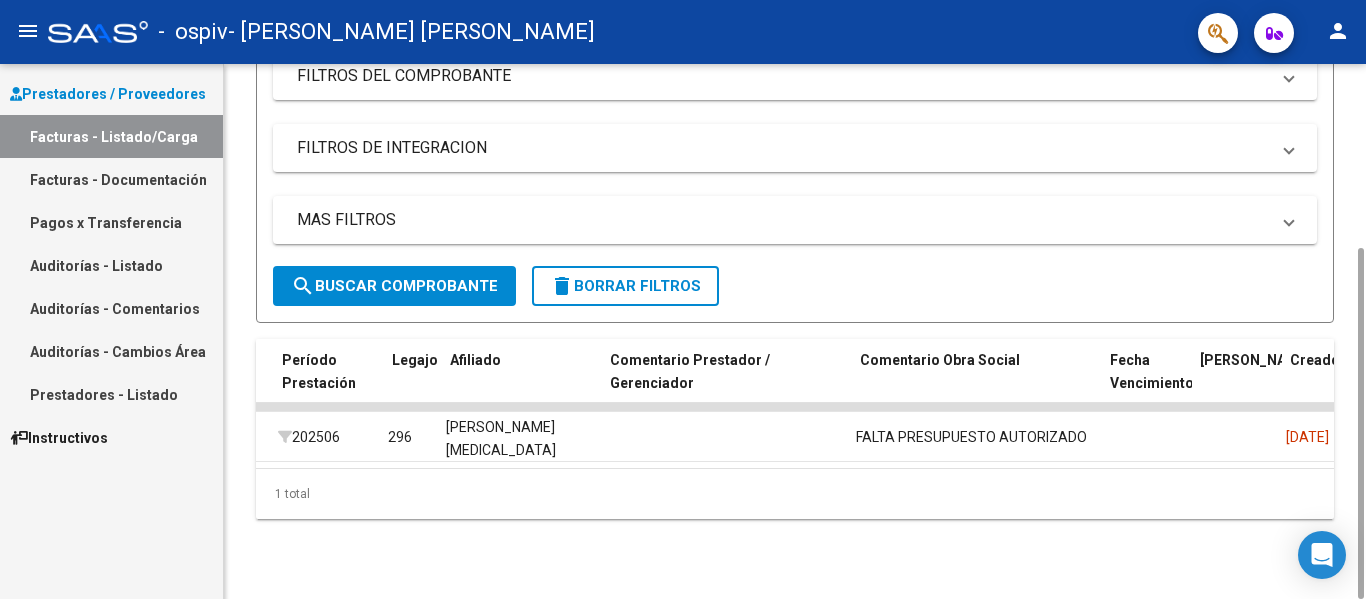 scroll, scrollTop: 0, scrollLeft: 2564, axis: horizontal 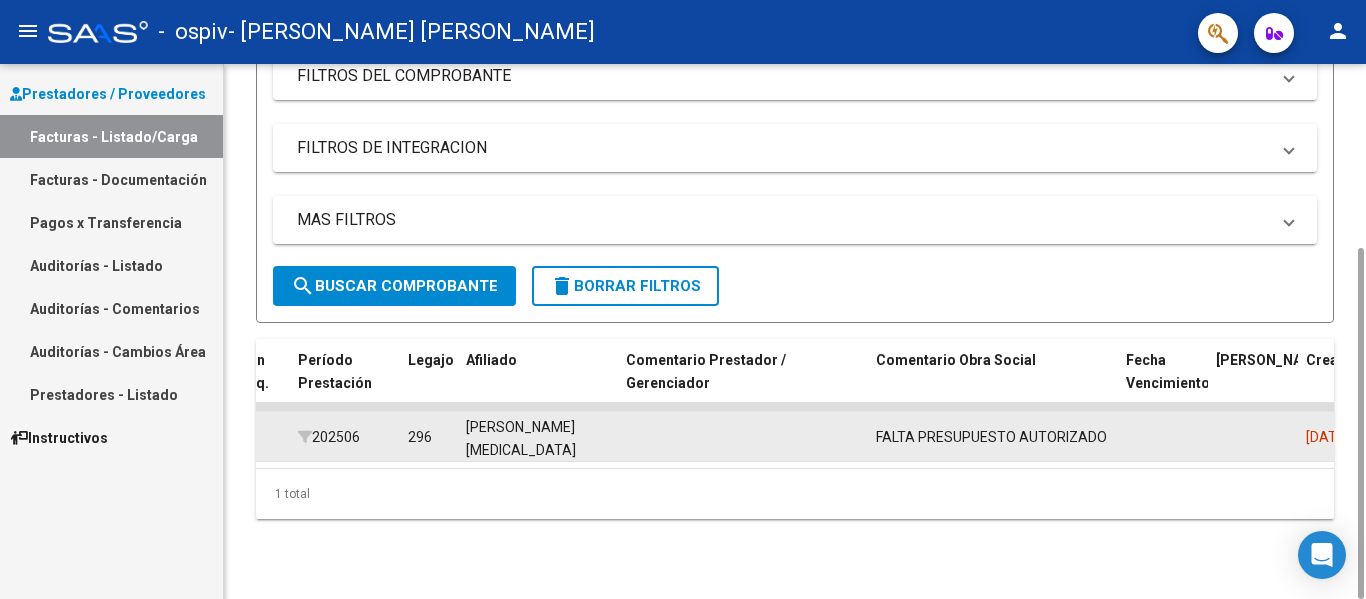 click 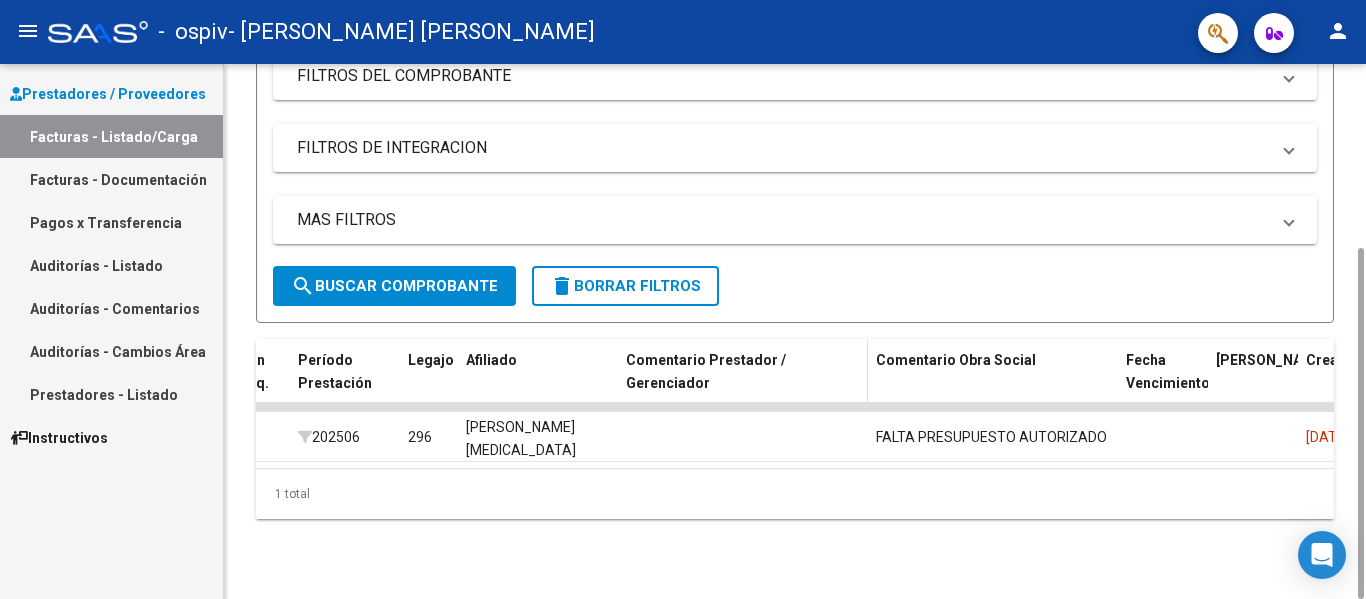 click on "Comentario Prestador / Gerenciador" 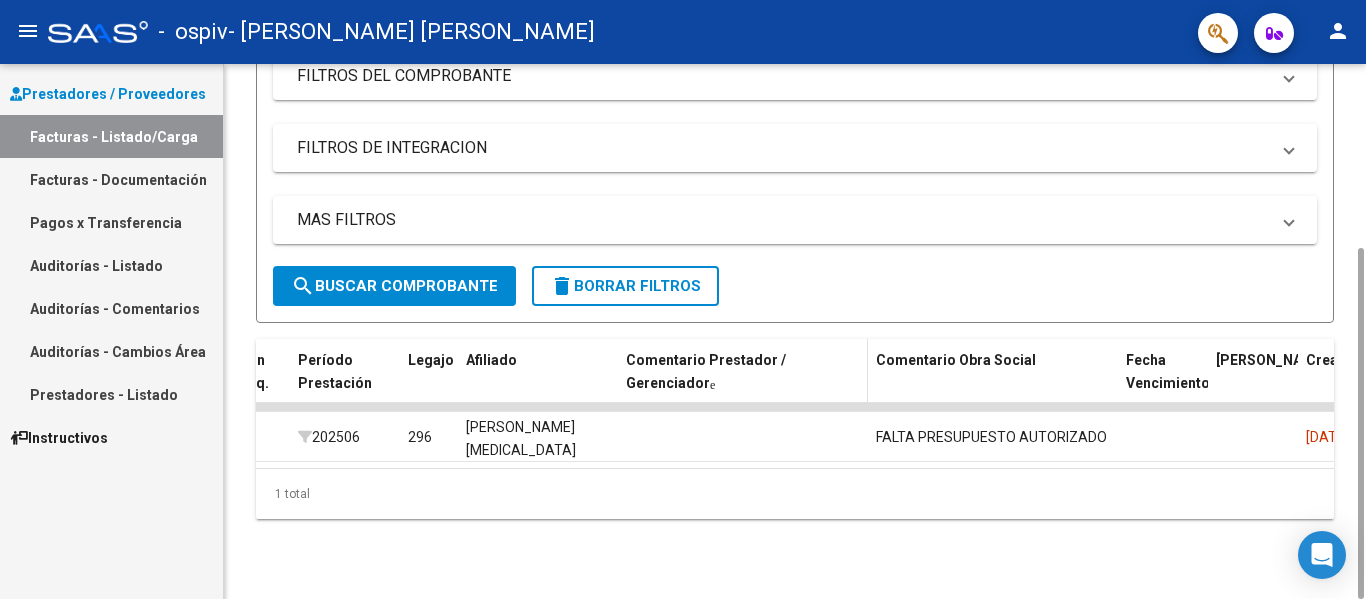 click on "Comentario Prestador / Gerenciador" 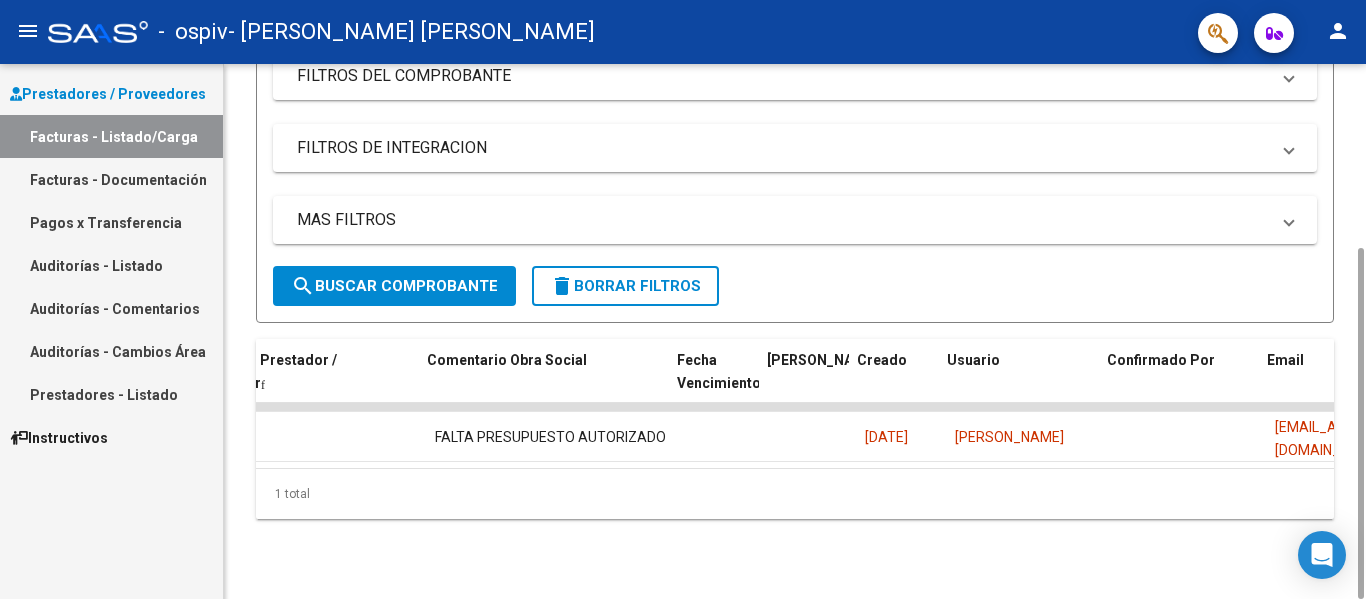 scroll, scrollTop: 0, scrollLeft: 3138, axis: horizontal 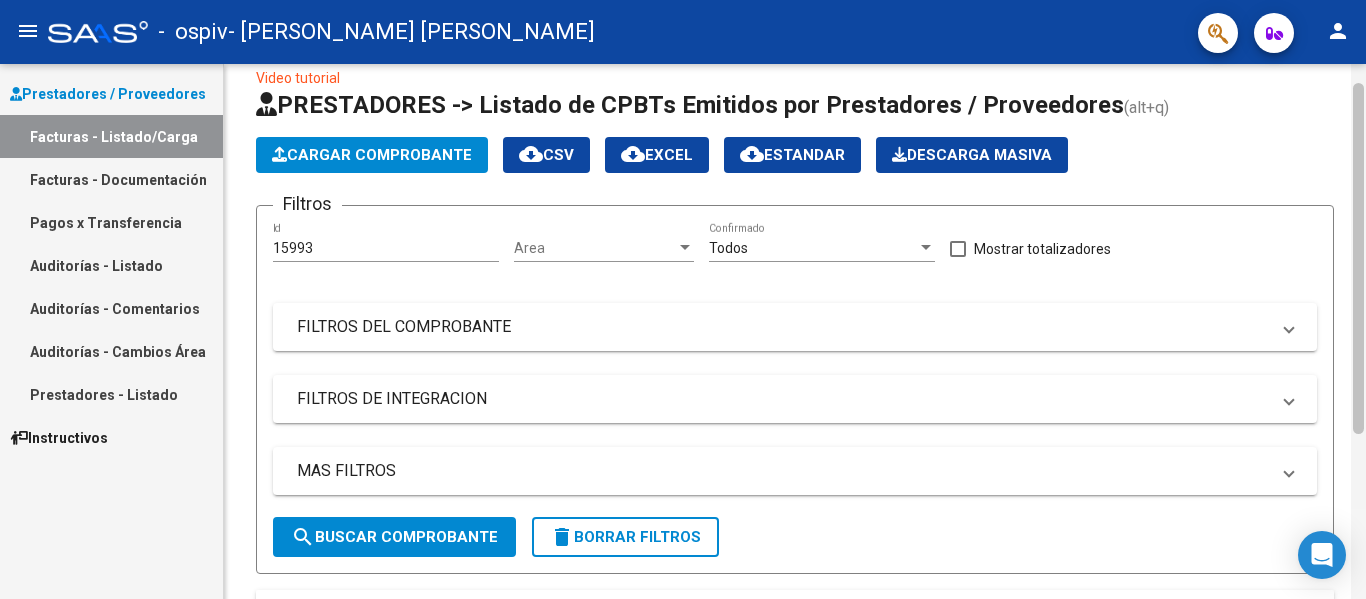 drag, startPoint x: 1357, startPoint y: 394, endPoint x: 1365, endPoint y: 229, distance: 165.19383 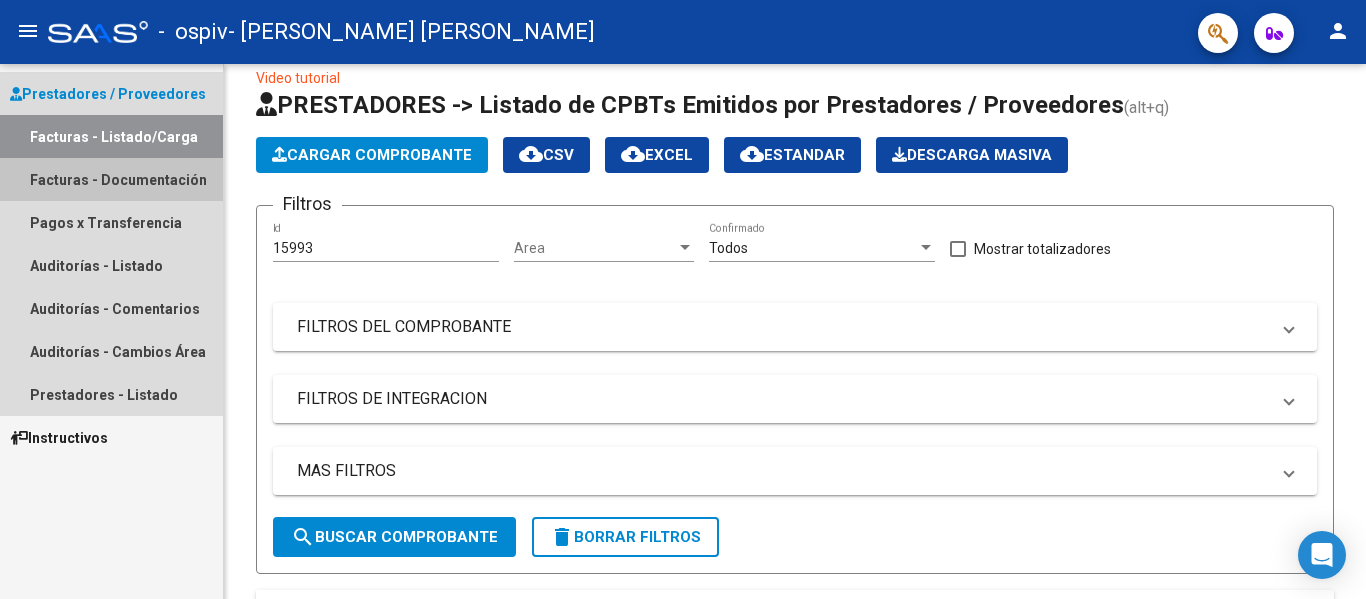 click on "Facturas - Documentación" at bounding box center [111, 179] 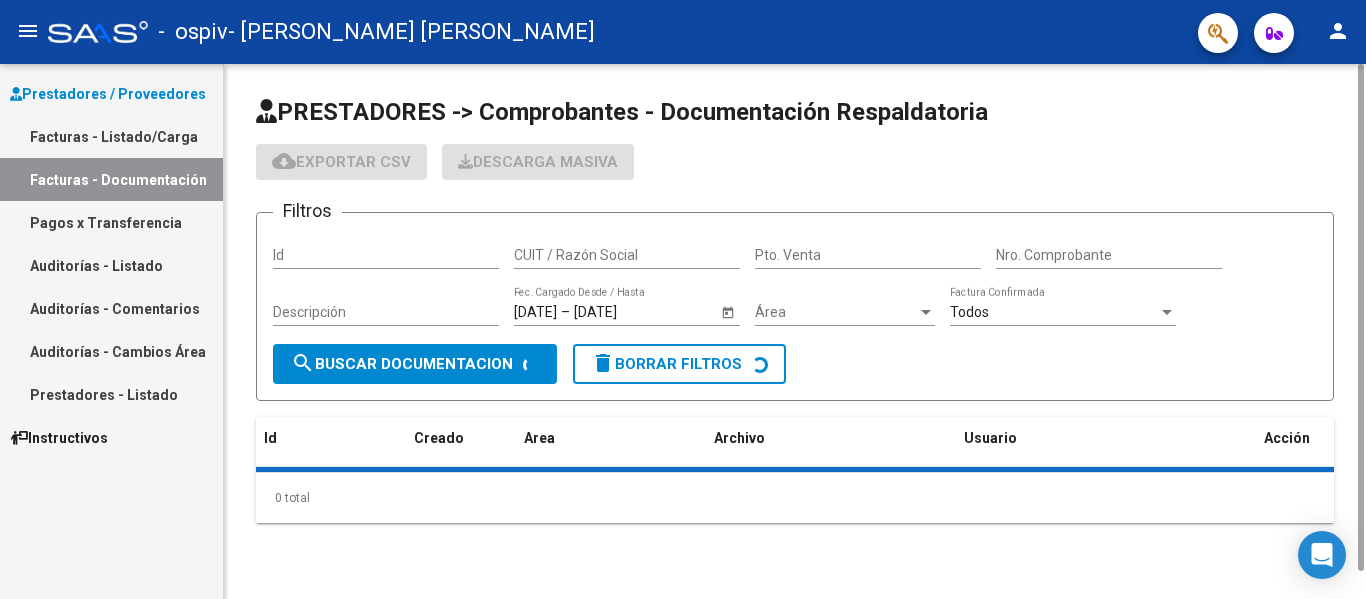 scroll, scrollTop: 0, scrollLeft: 0, axis: both 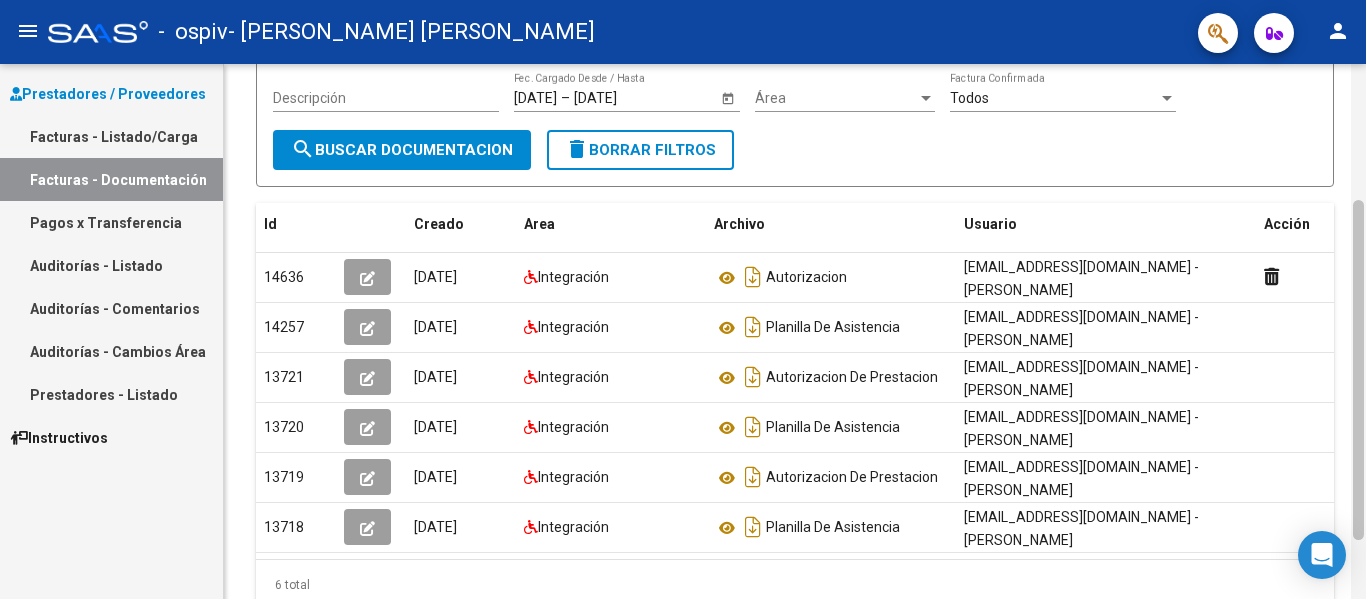 drag, startPoint x: 1361, startPoint y: 378, endPoint x: 1351, endPoint y: 585, distance: 207.24141 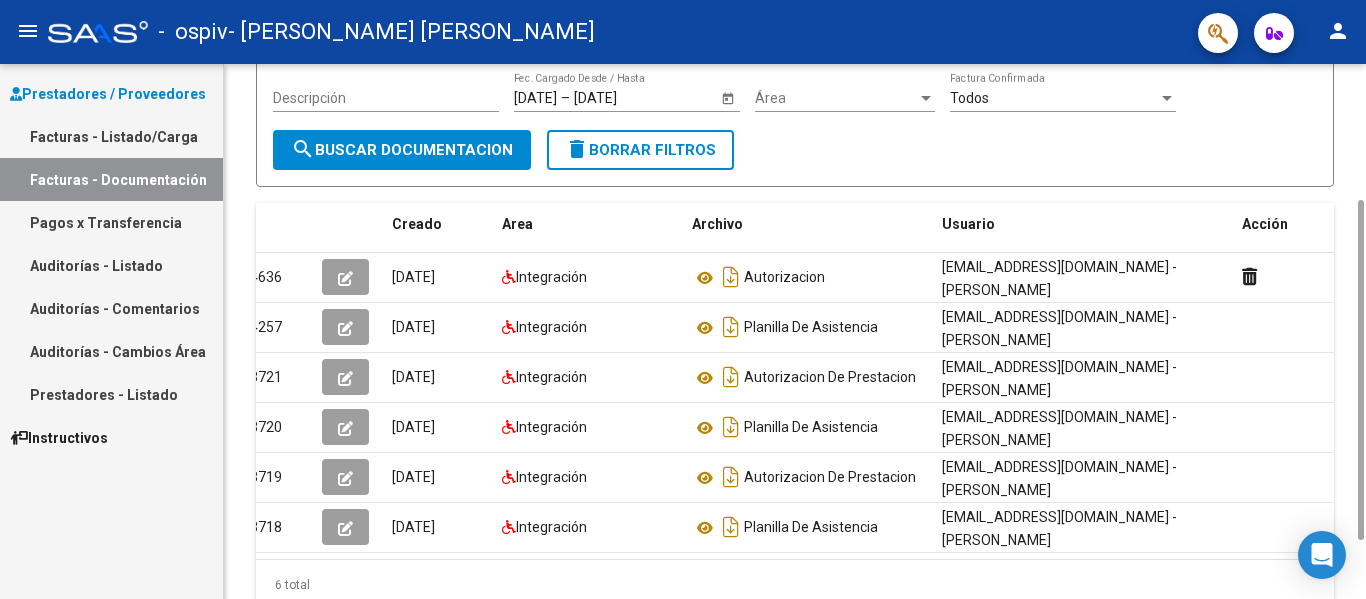 scroll, scrollTop: 0, scrollLeft: 0, axis: both 